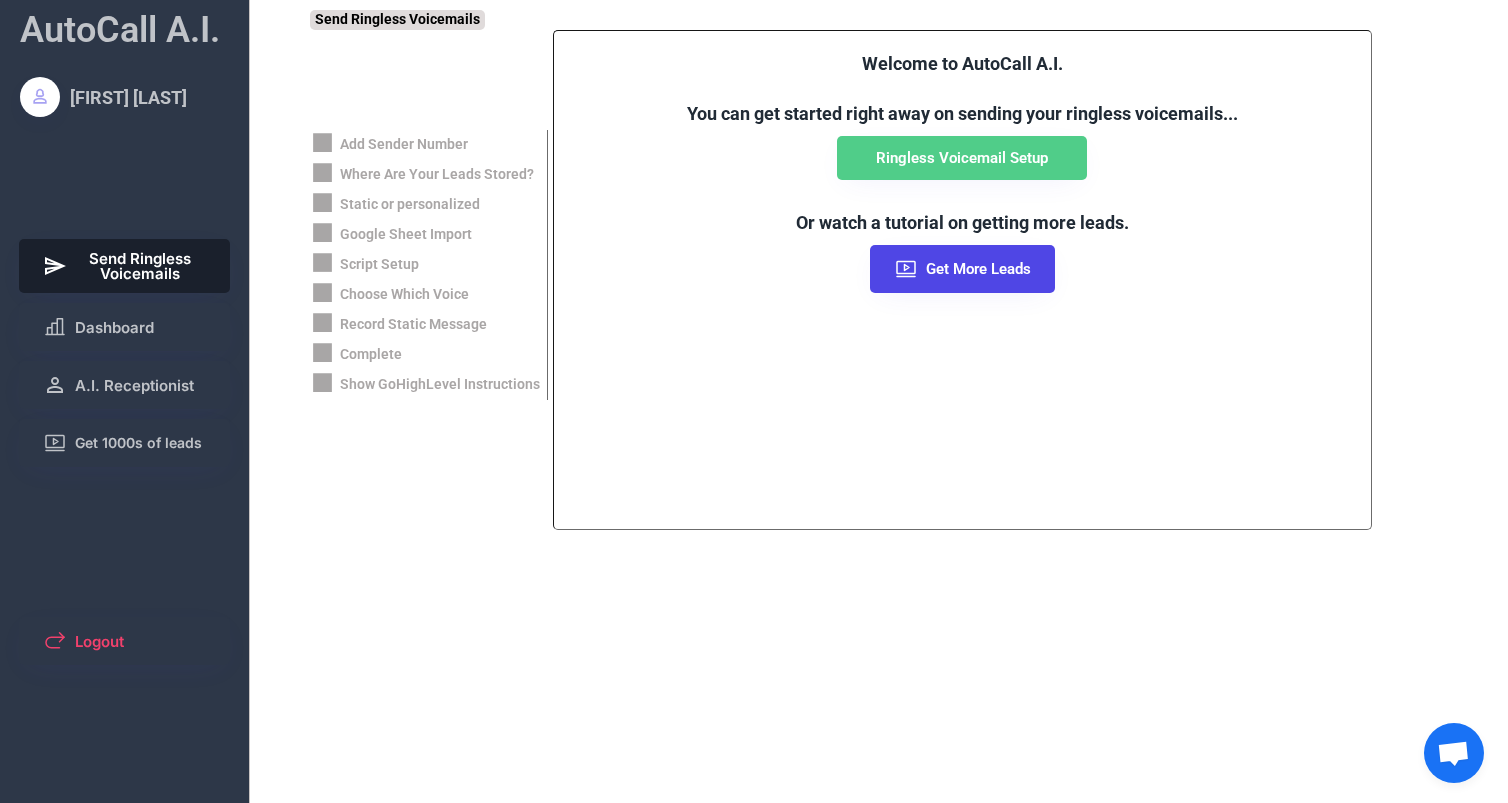 select on "**********" 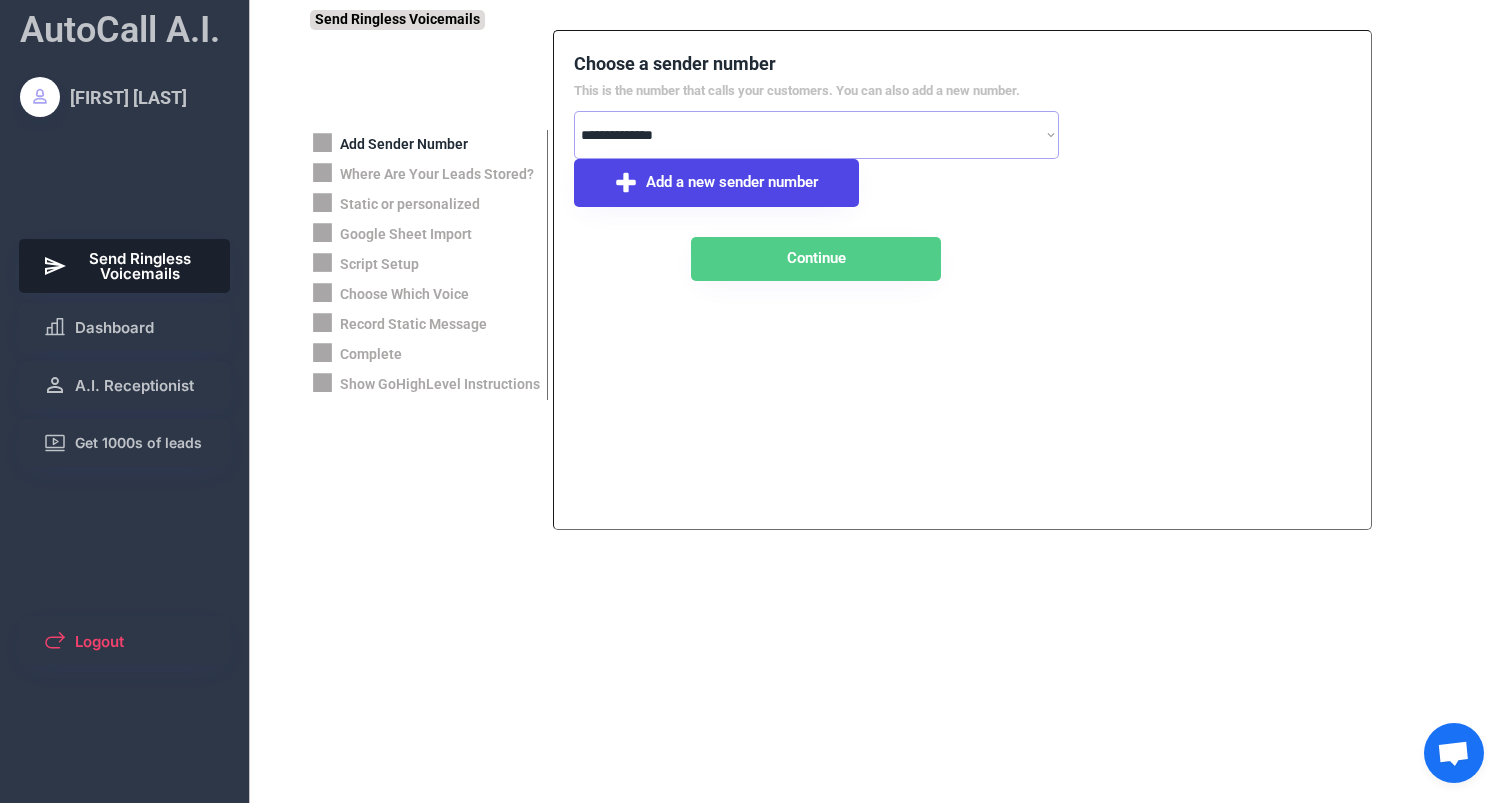 scroll, scrollTop: 0, scrollLeft: 0, axis: both 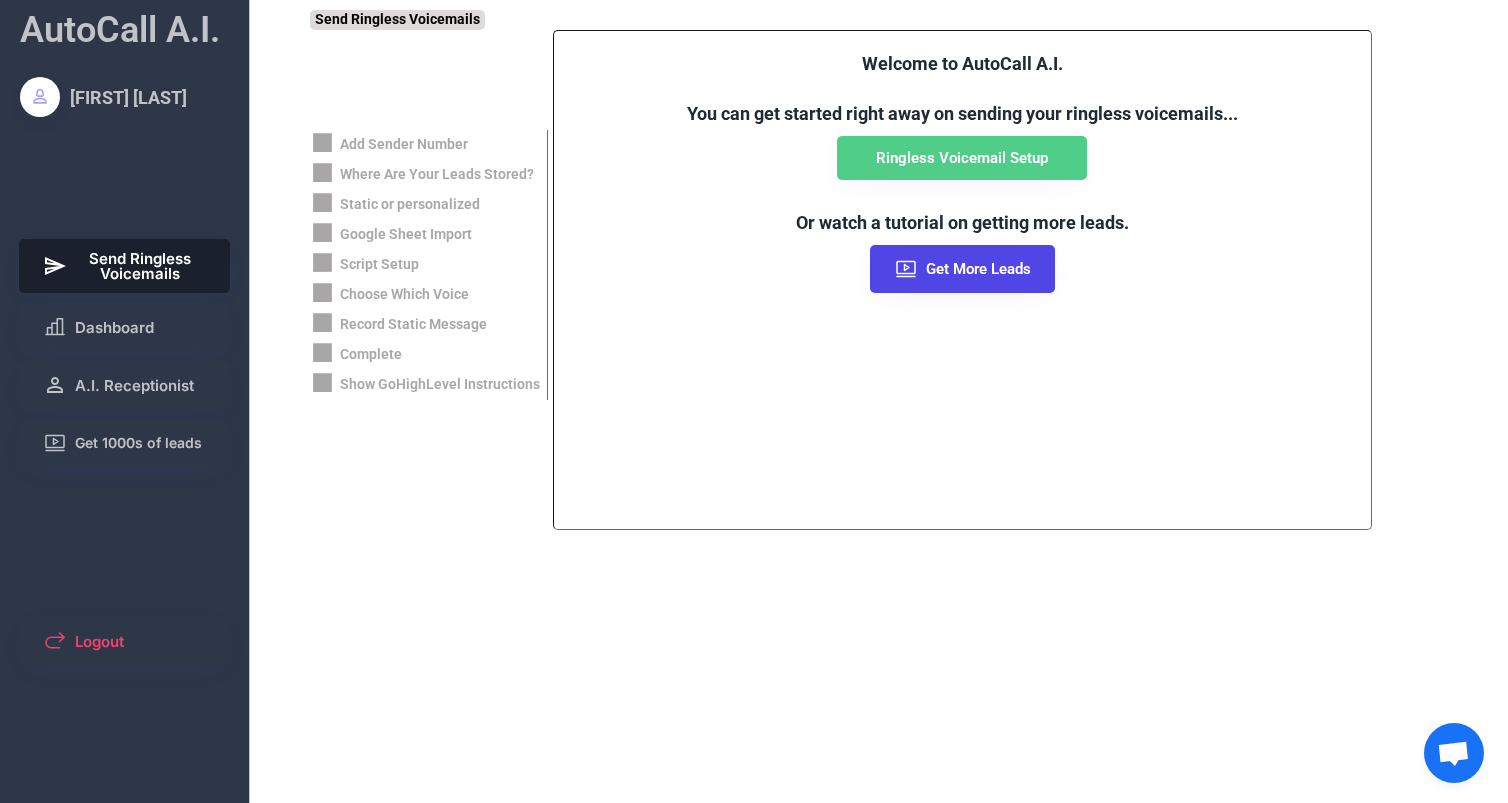 select on "**********" 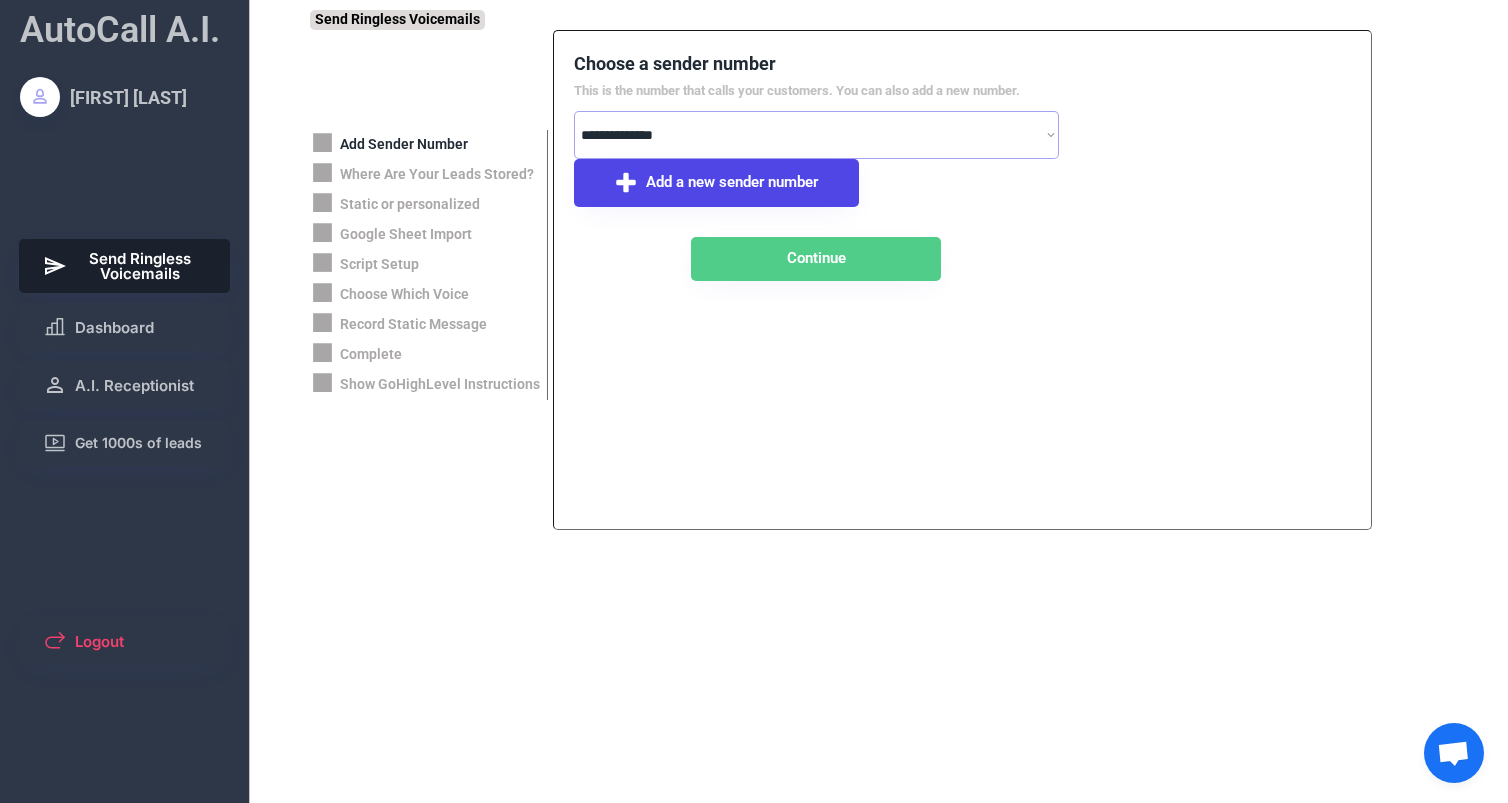 scroll, scrollTop: 0, scrollLeft: 0, axis: both 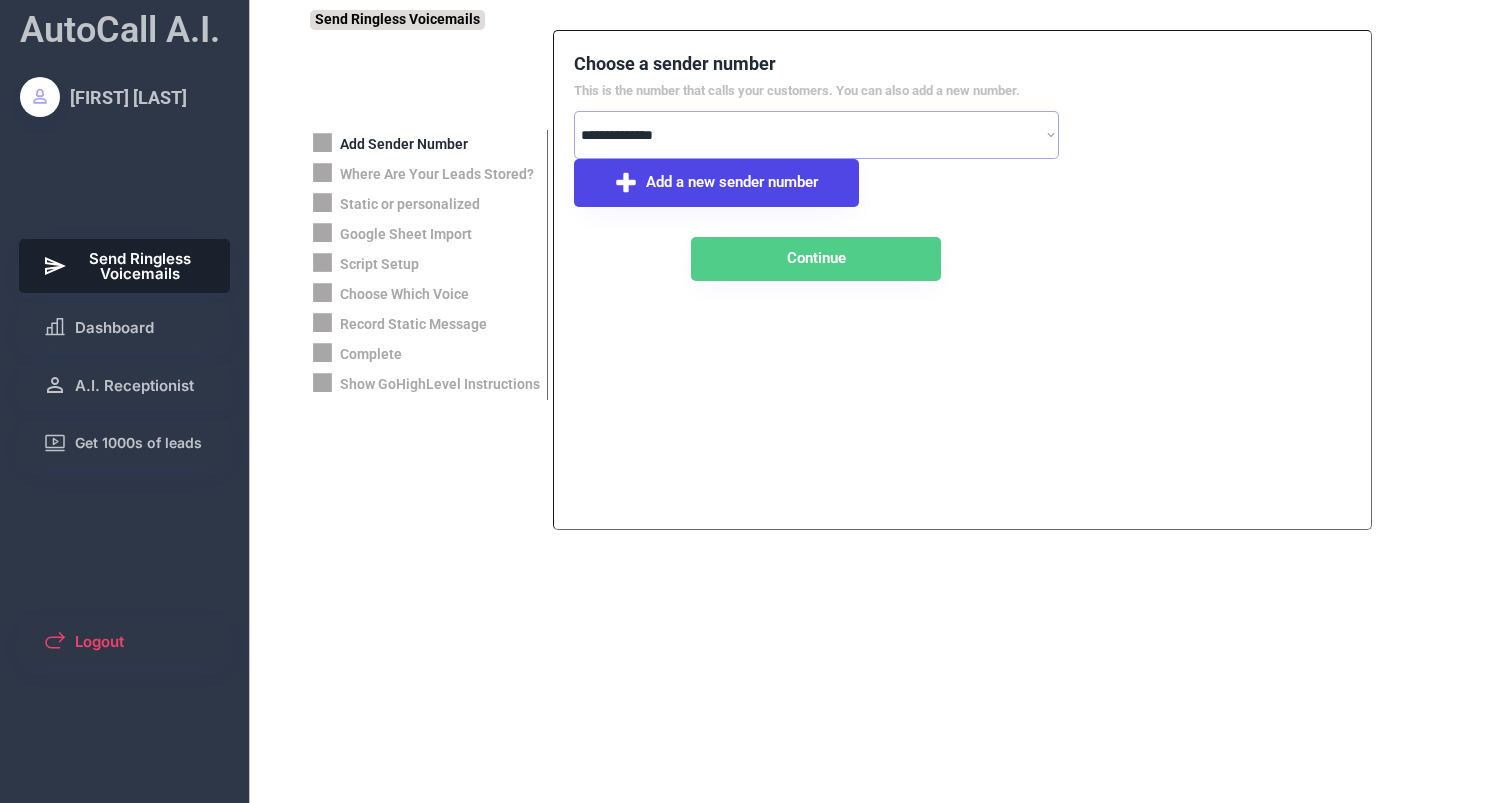 select on "**********" 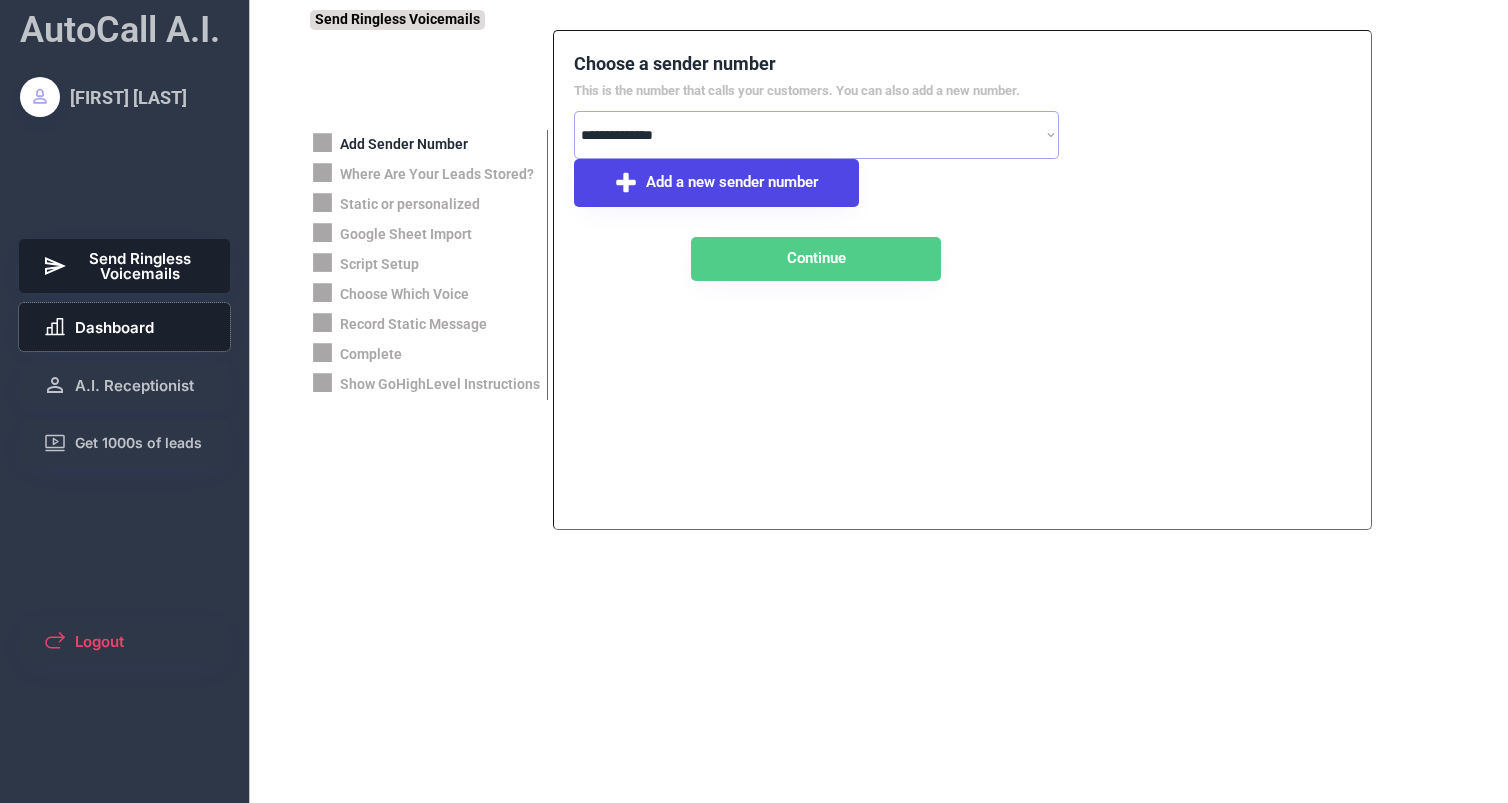 click on "Dashboard" at bounding box center (114, 327) 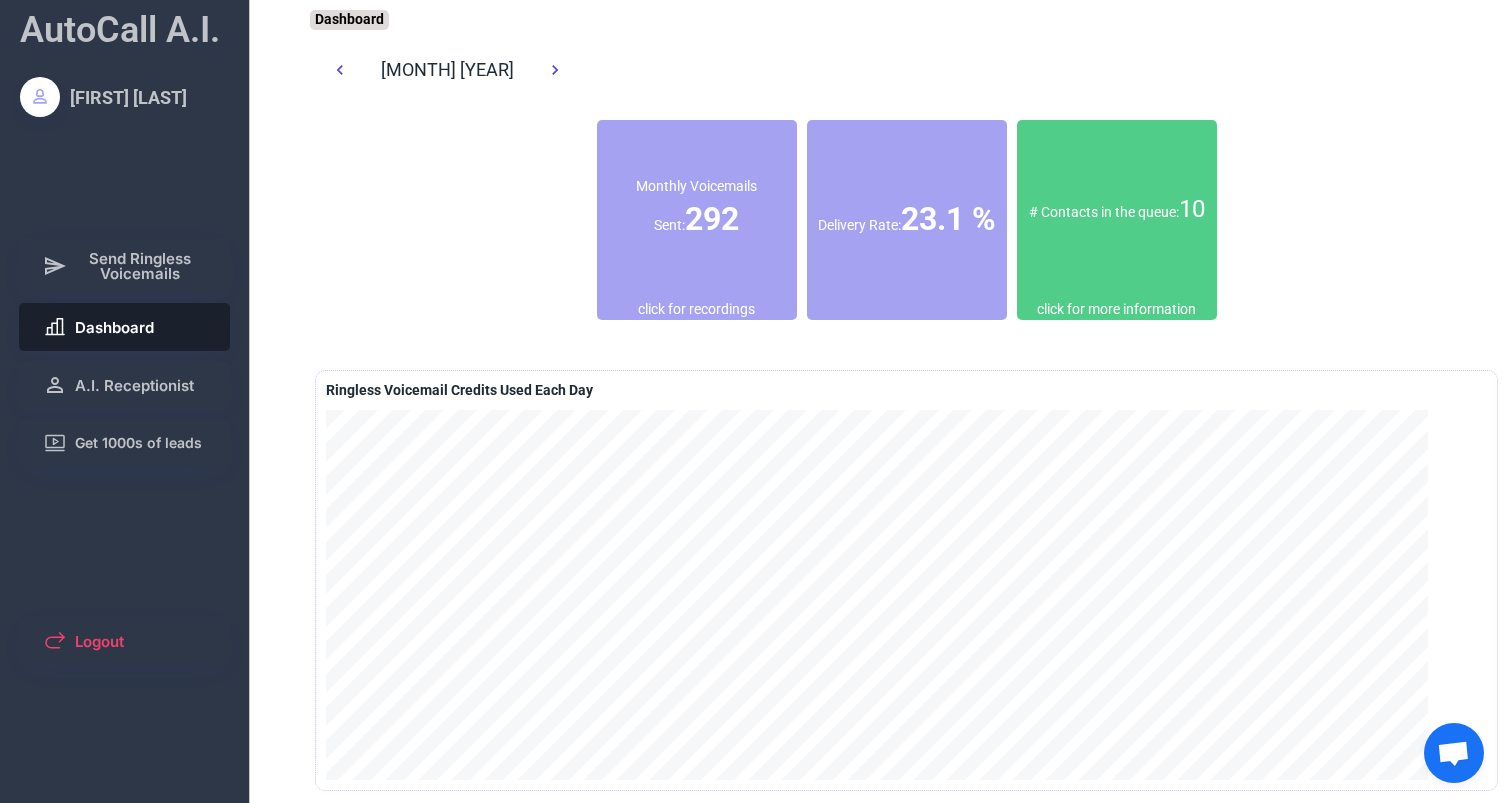 click on "click for more information" at bounding box center [1116, 310] 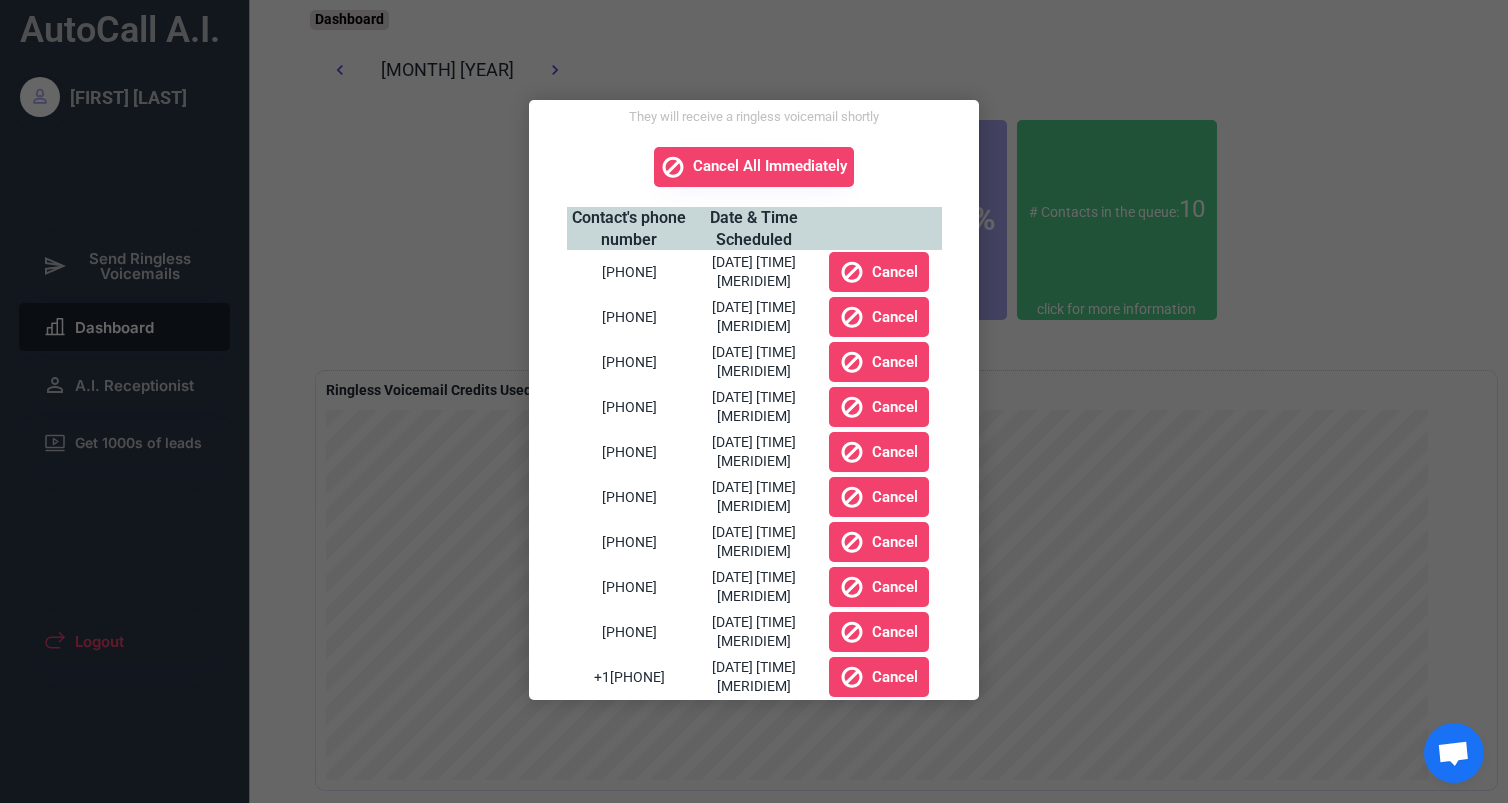 scroll, scrollTop: 125, scrollLeft: 0, axis: vertical 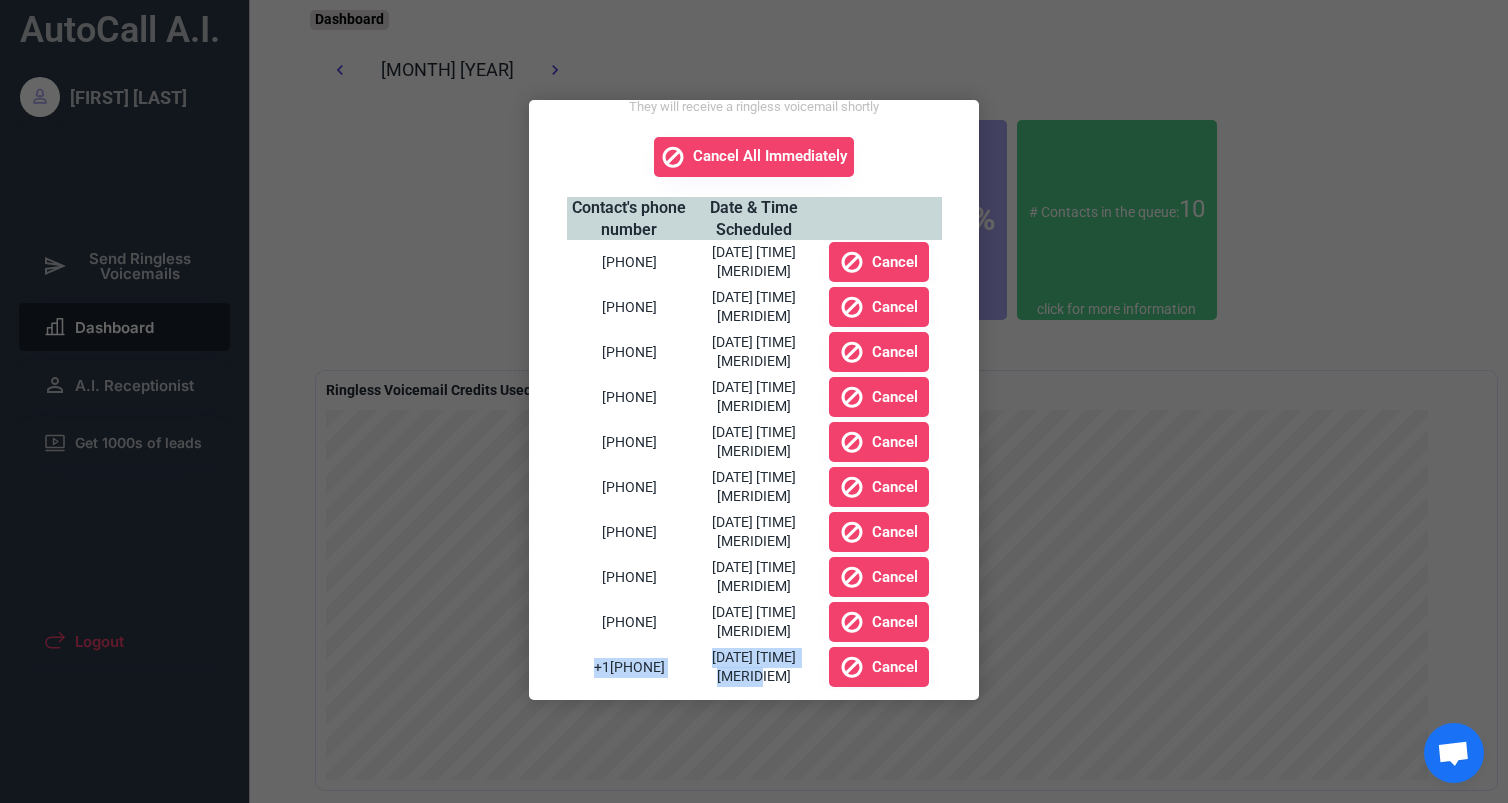 drag, startPoint x: 570, startPoint y: 670, endPoint x: 772, endPoint y: 677, distance: 202.12125 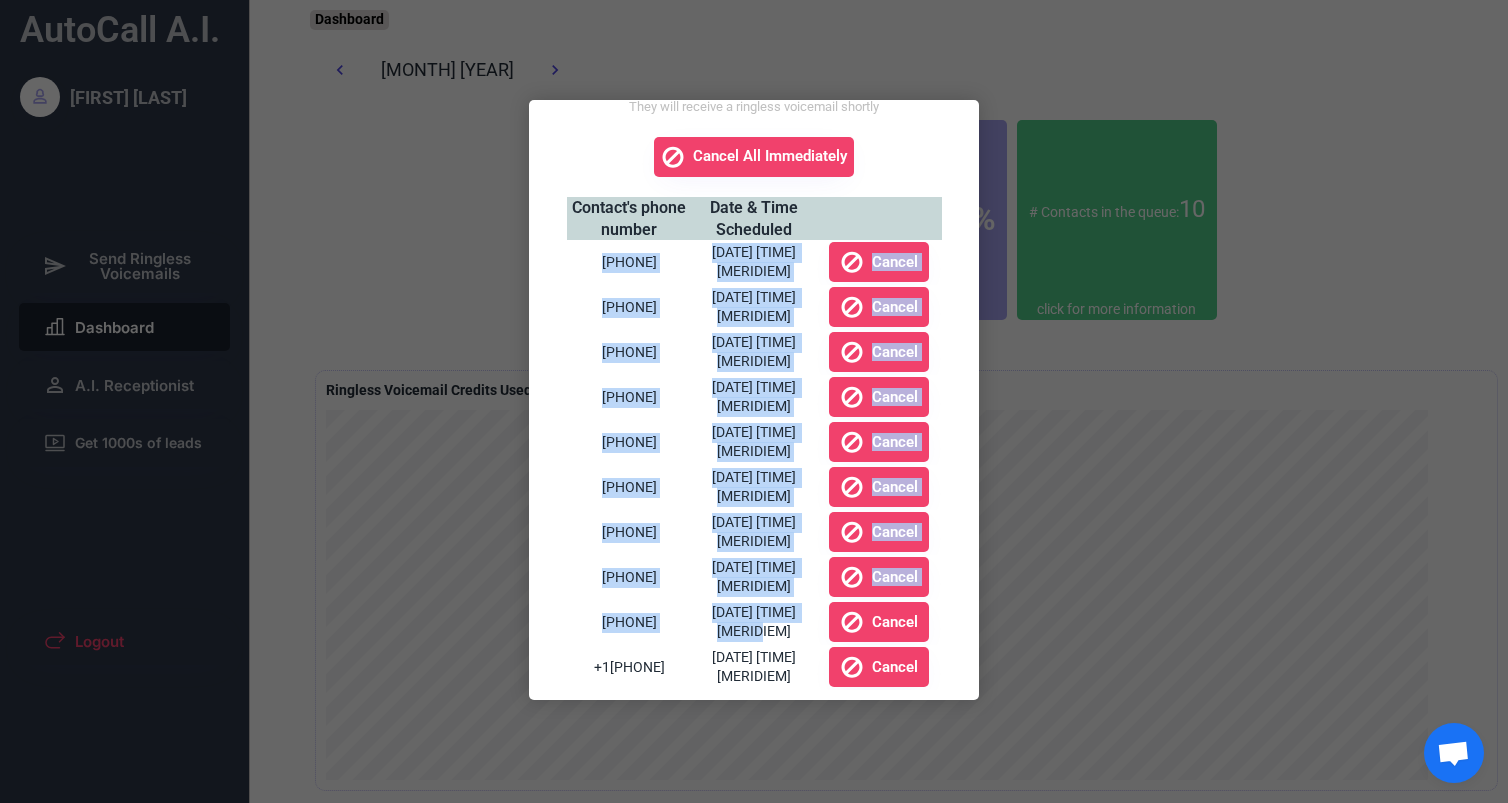 drag, startPoint x: 766, startPoint y: 630, endPoint x: 574, endPoint y: 246, distance: 429.32504 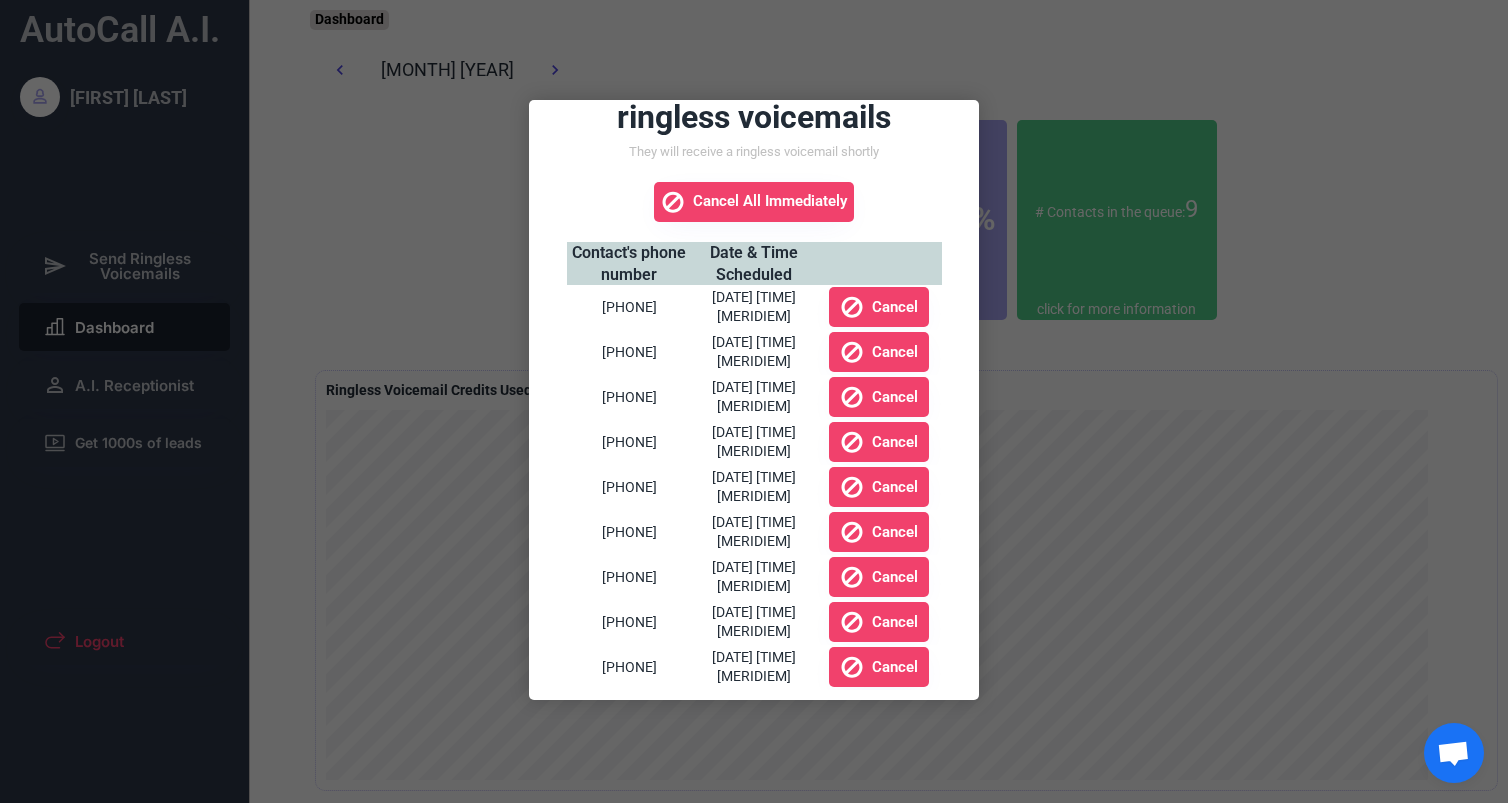scroll, scrollTop: 71, scrollLeft: 0, axis: vertical 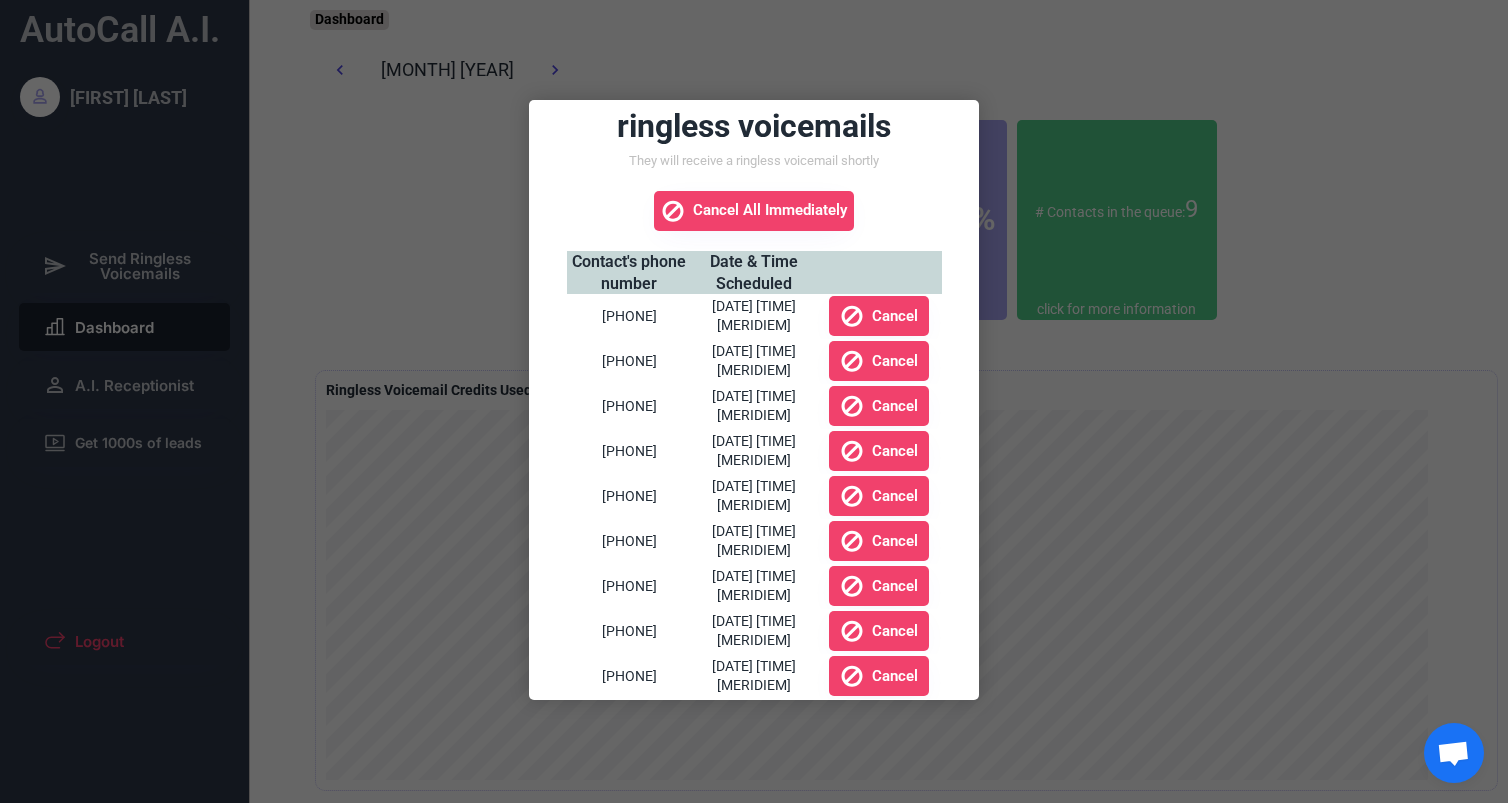 click at bounding box center (754, 401) 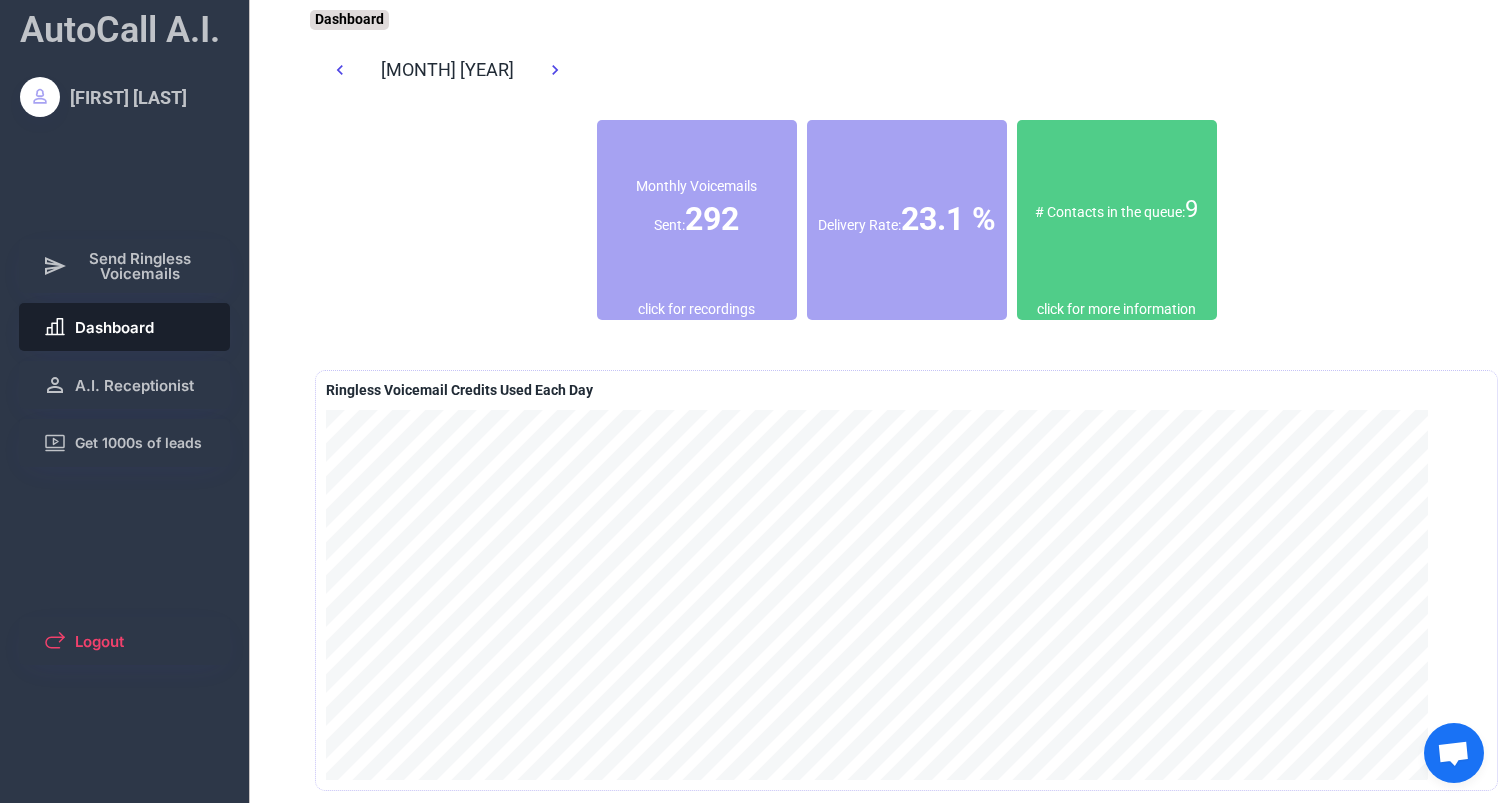click on "# Contacts in the queue:
9" at bounding box center [1117, 210] 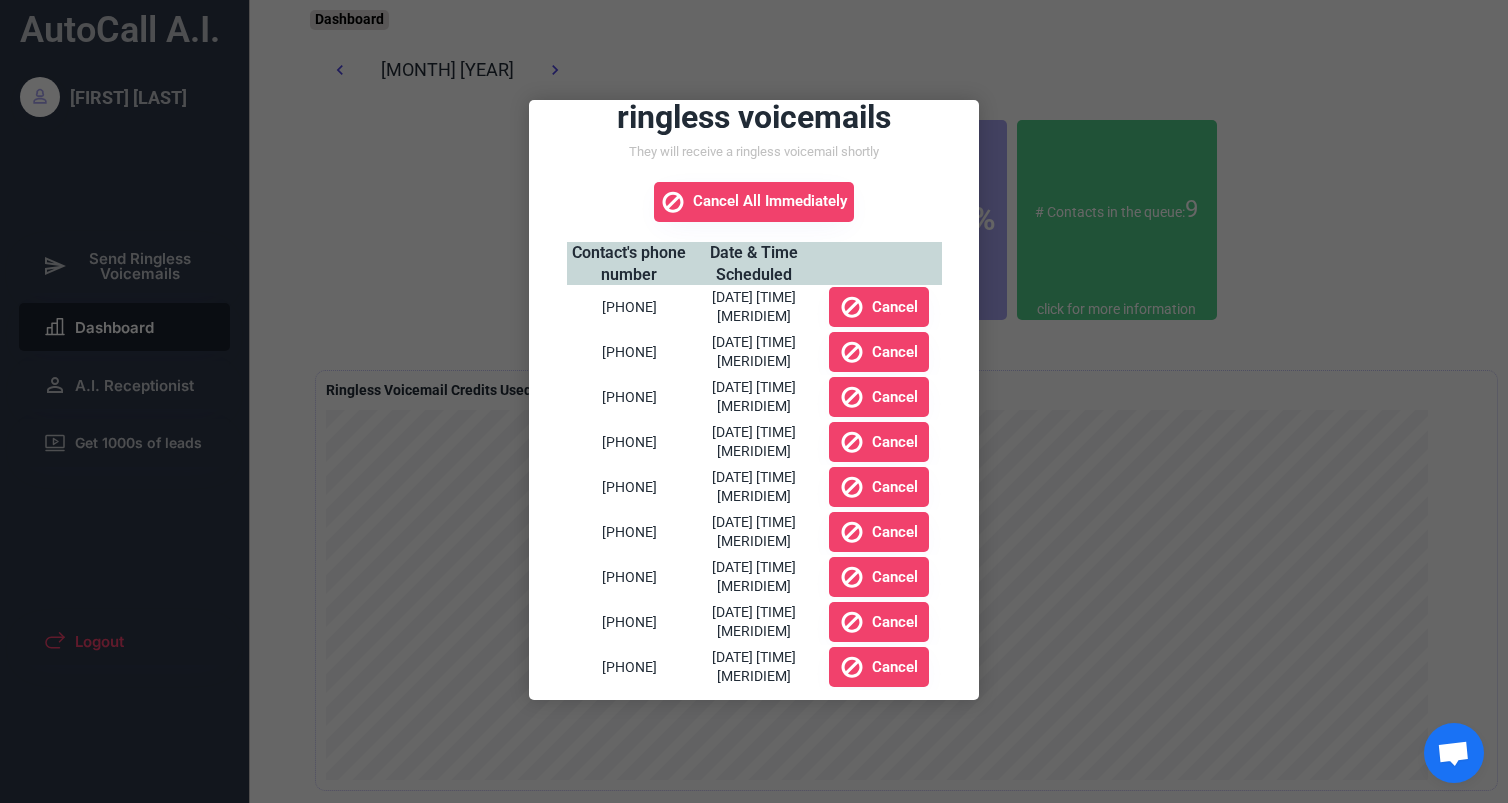 scroll, scrollTop: 0, scrollLeft: 0, axis: both 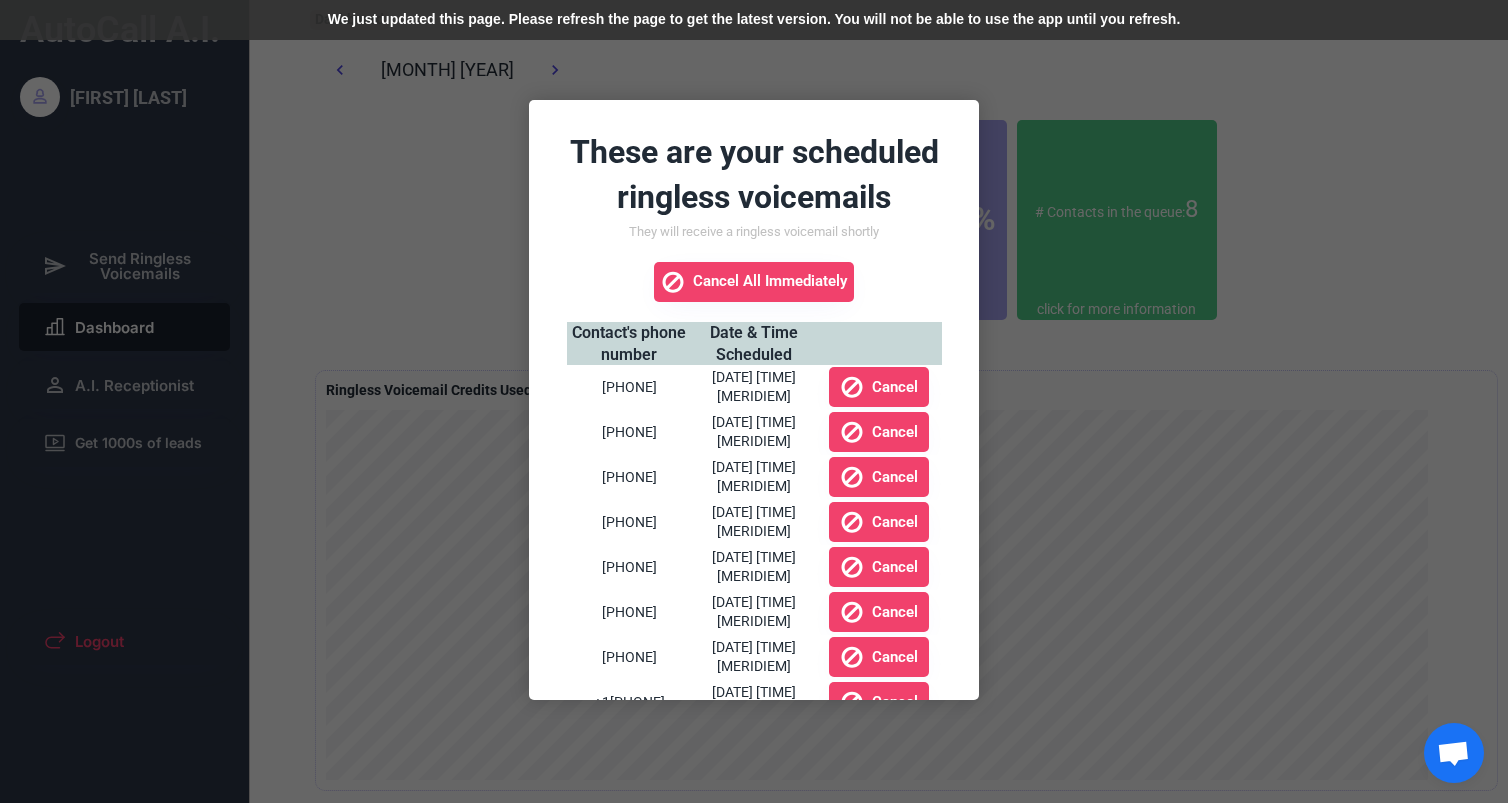 click at bounding box center (754, 401) 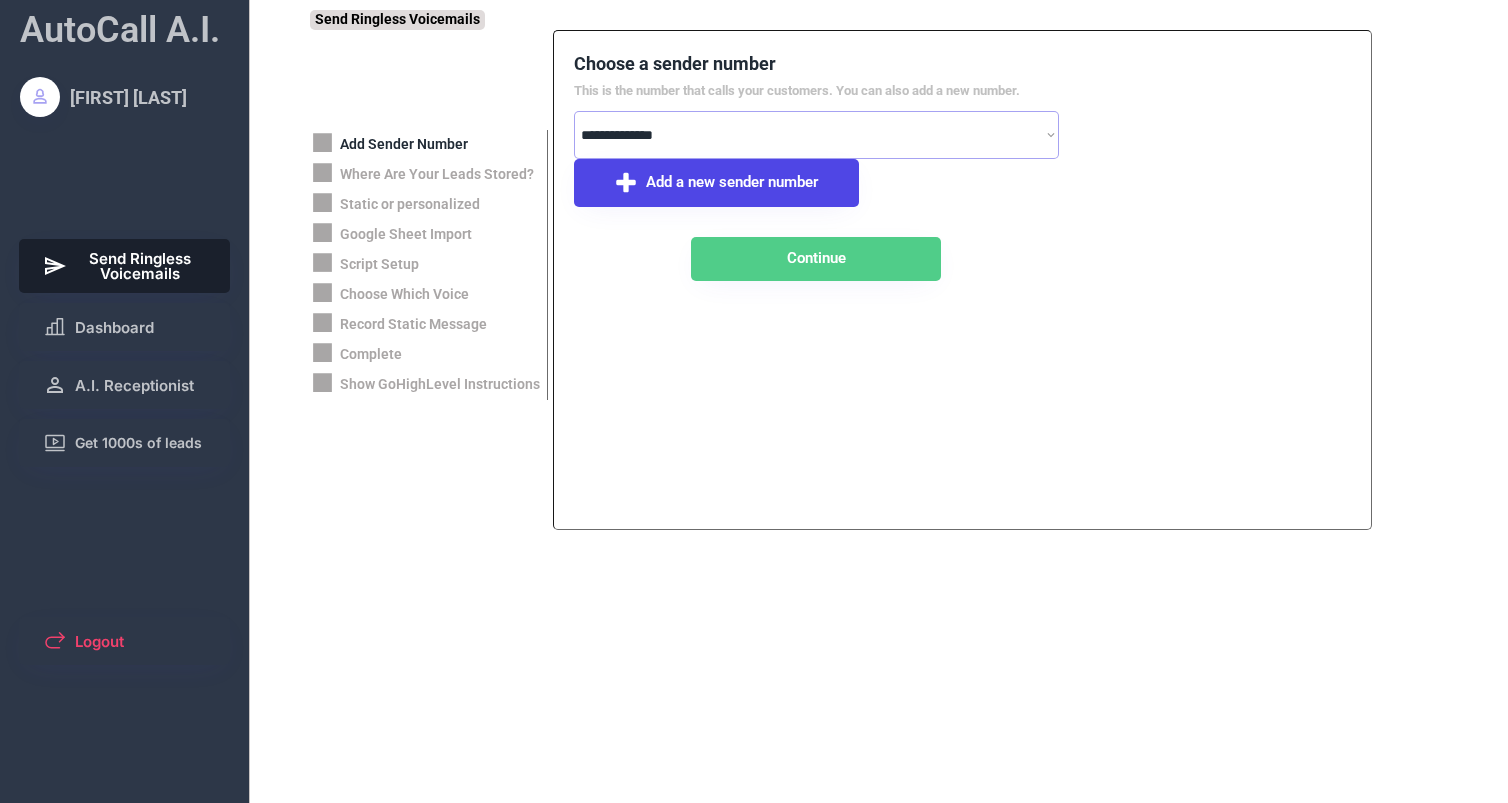 select on "**********" 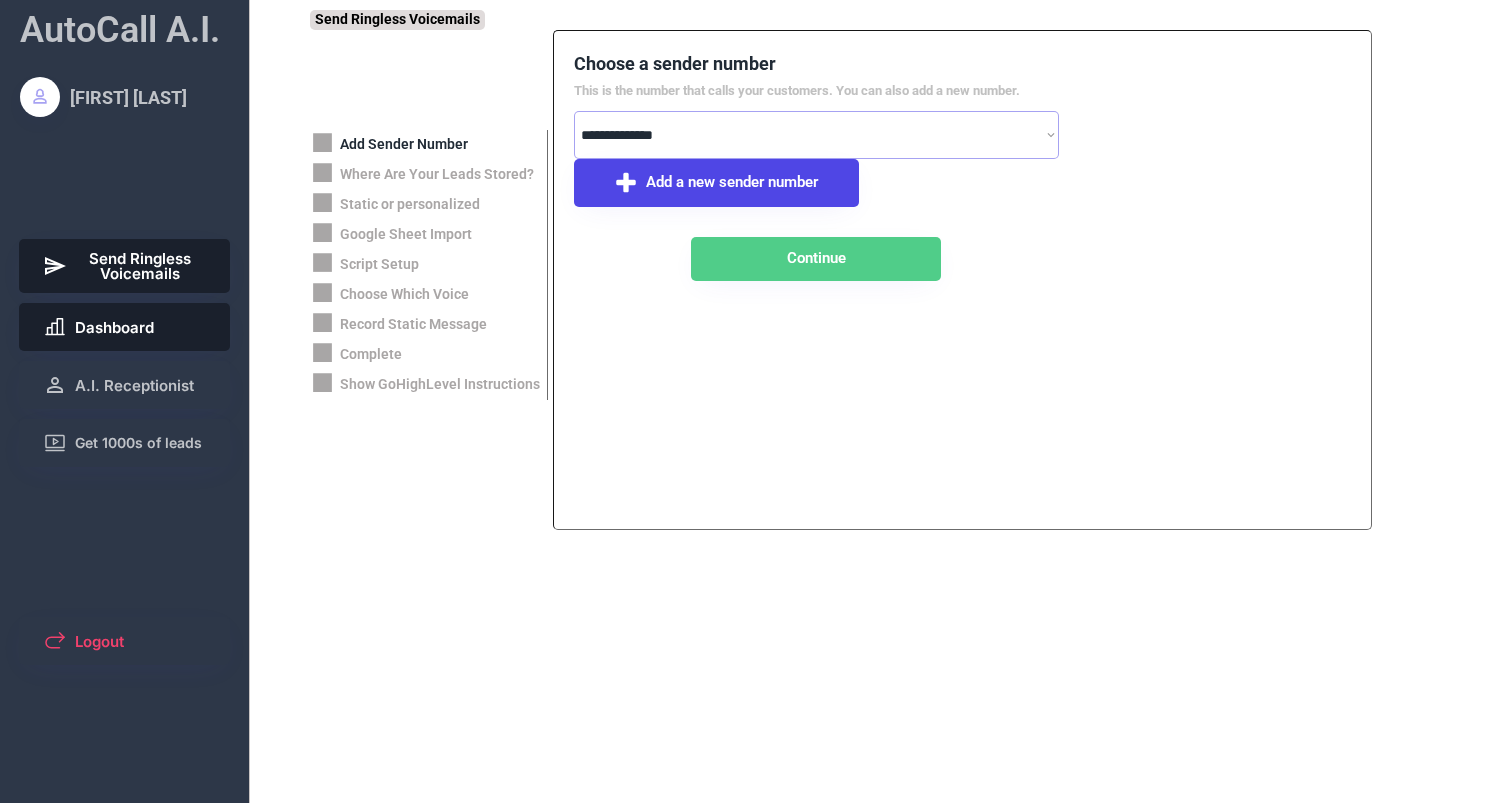 click on "Dashboard" at bounding box center [114, 327] 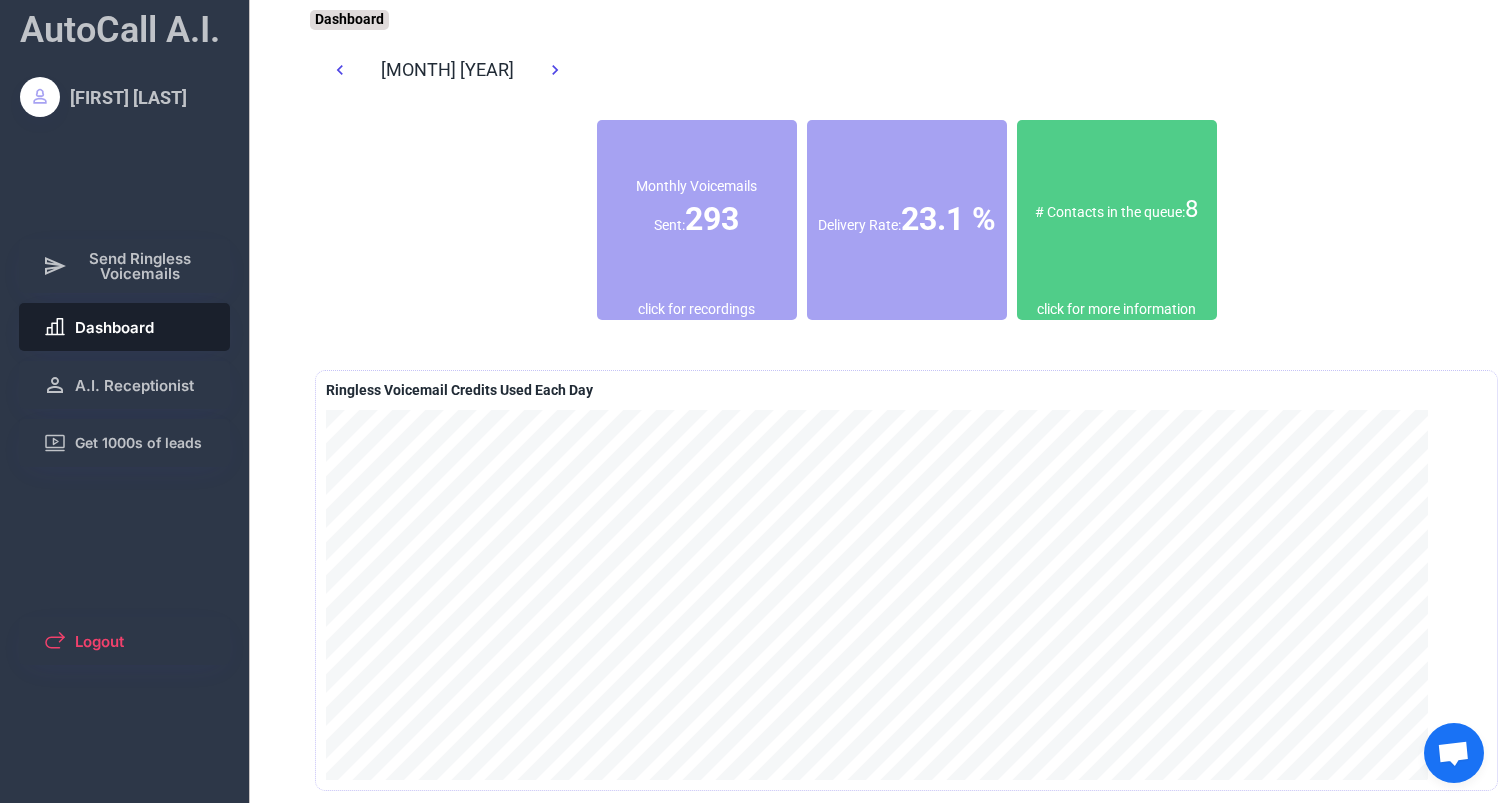 click on "# Contacts in the queue:
8" at bounding box center (1117, 210) 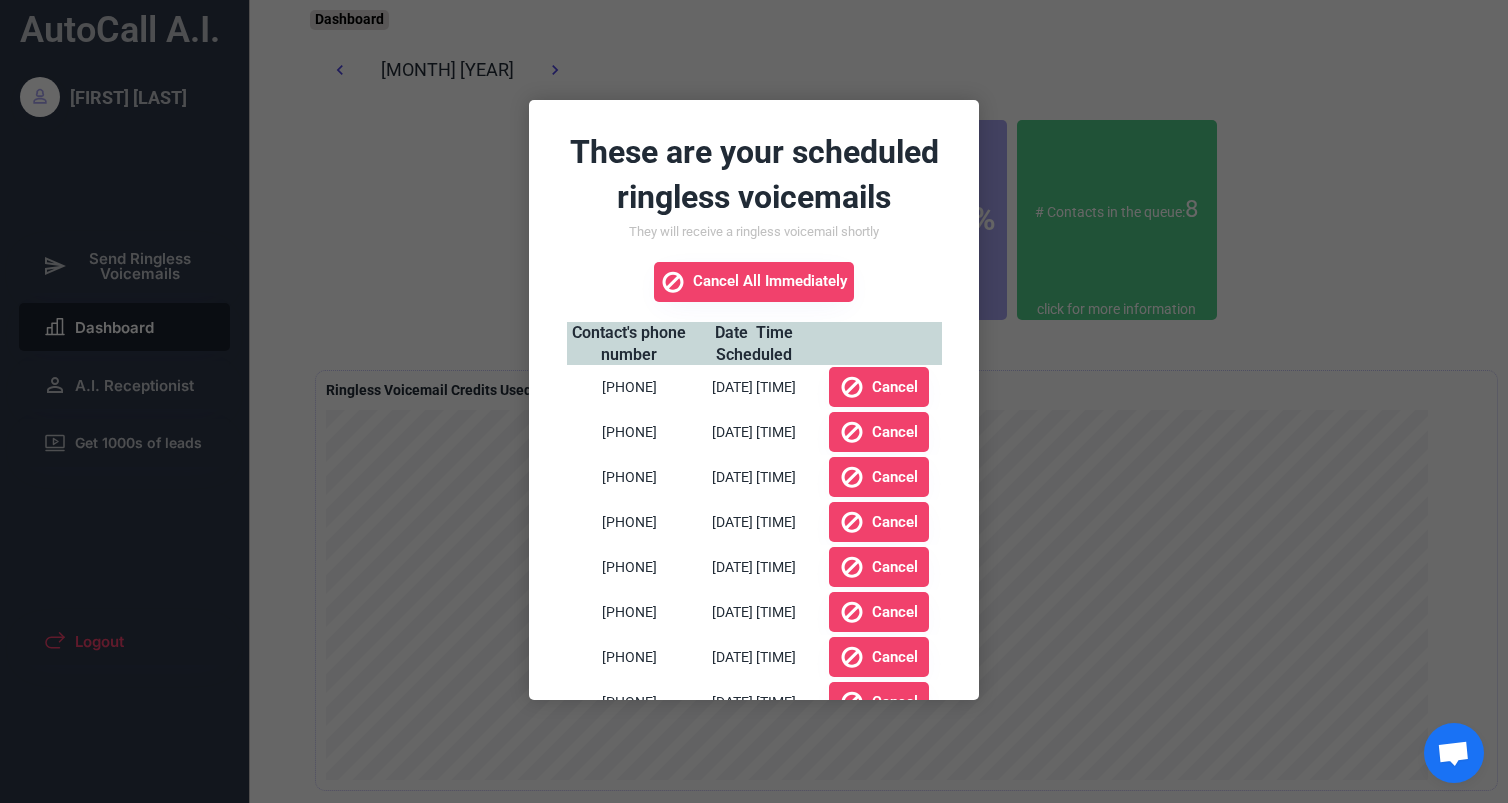 scroll, scrollTop: 35, scrollLeft: 0, axis: vertical 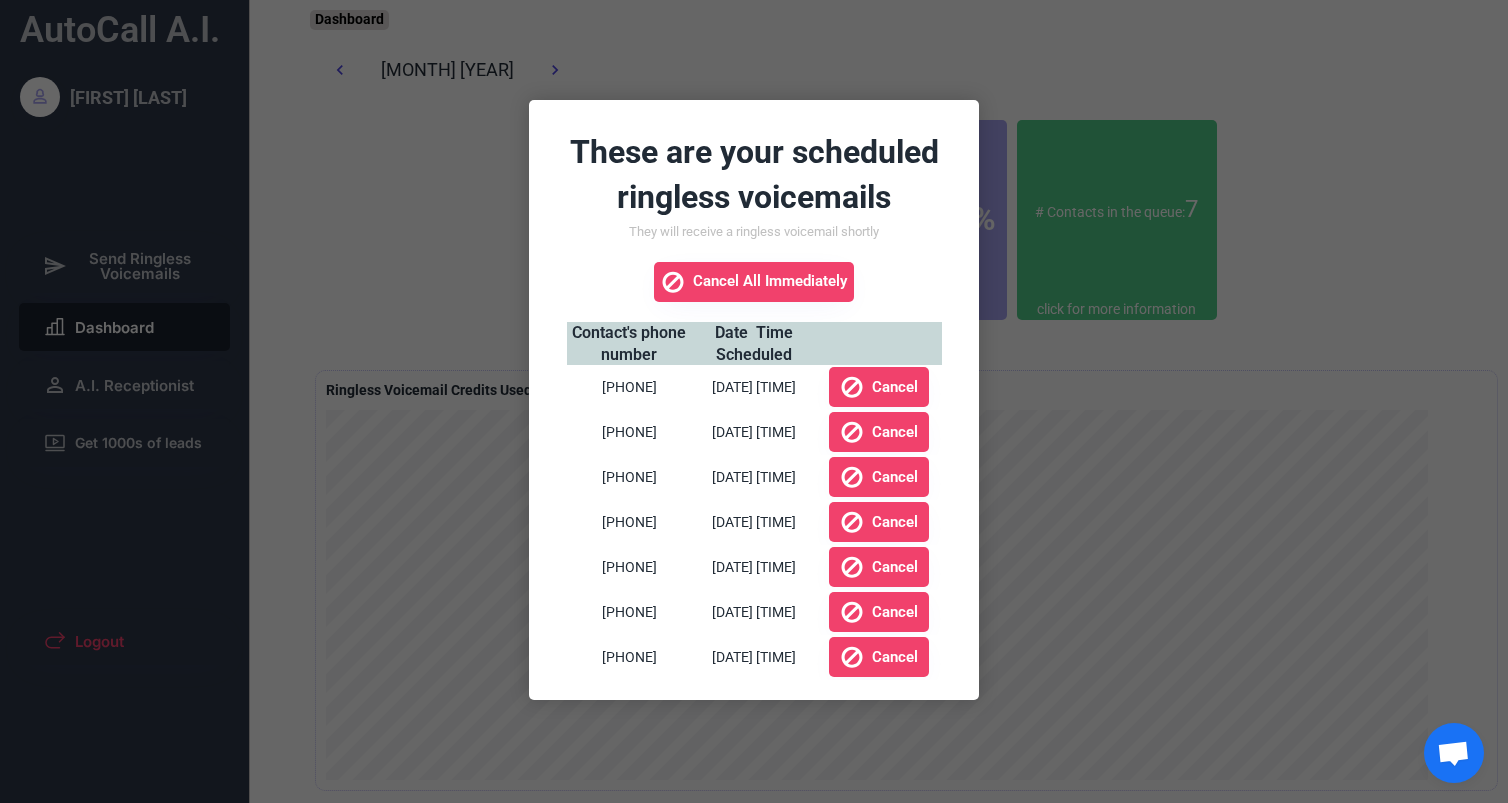 drag, startPoint x: 568, startPoint y: 665, endPoint x: 773, endPoint y: 678, distance: 205.41179 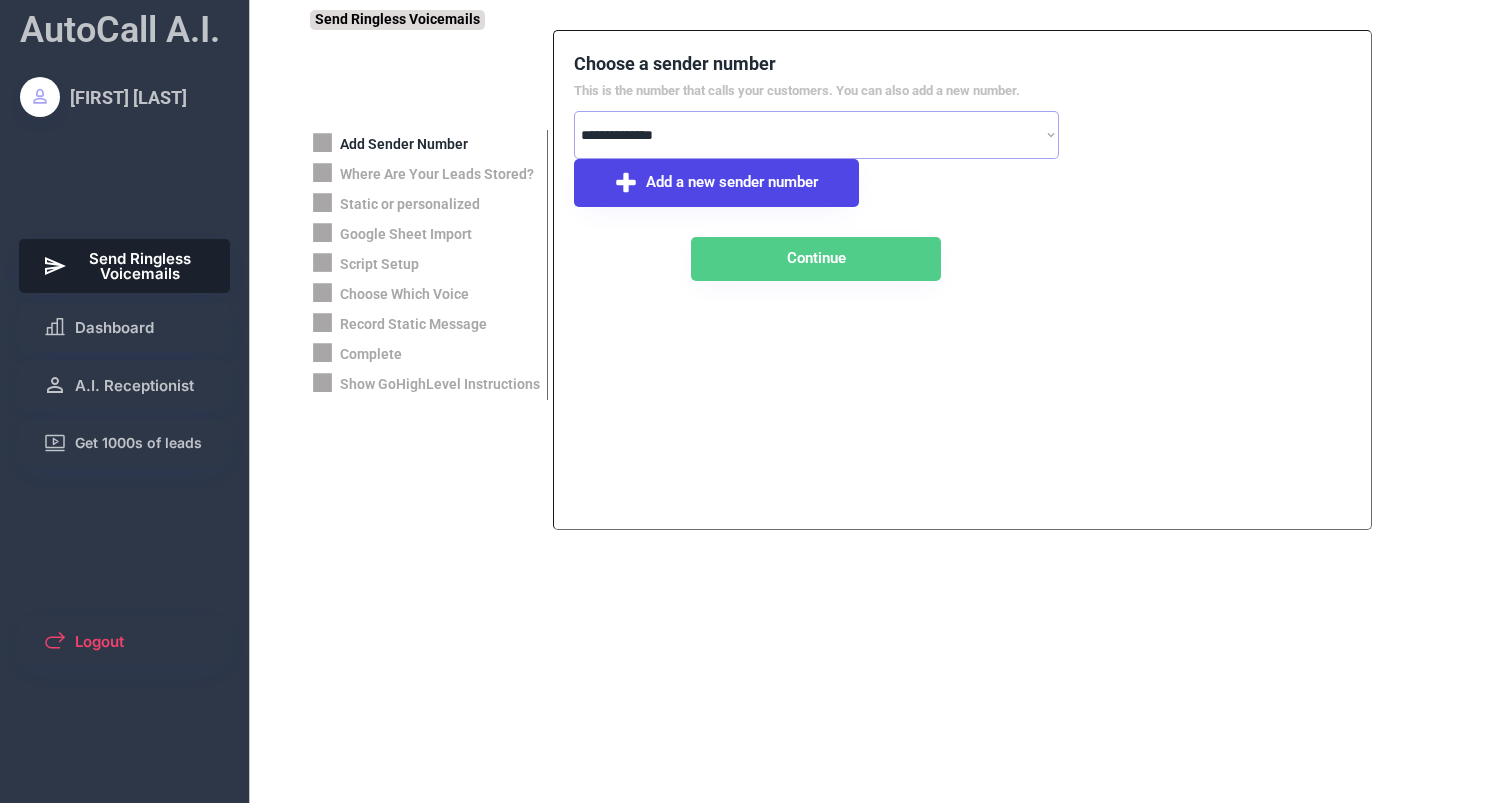 select on "**********" 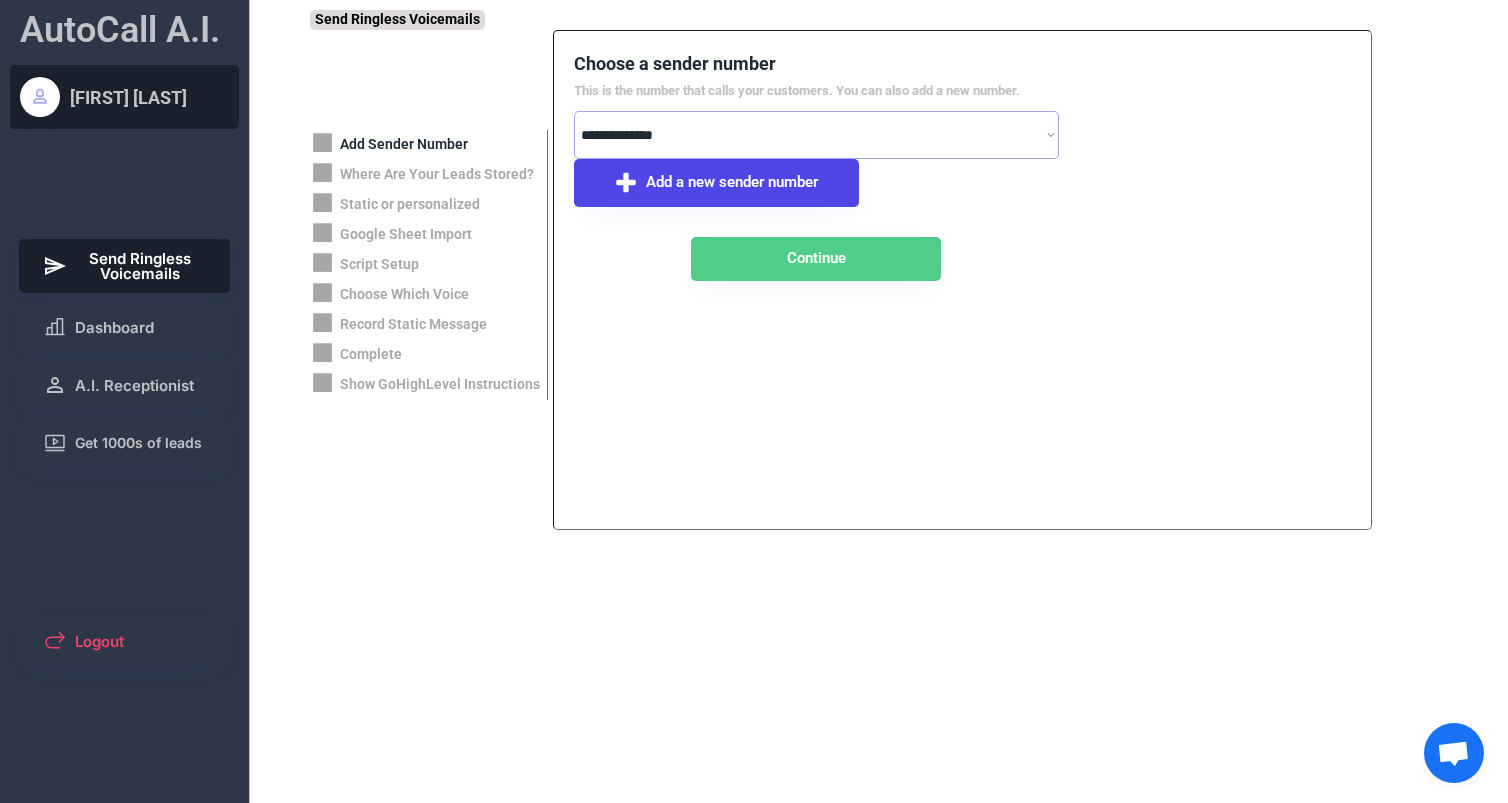 click on "[FIRST] [LAST]" at bounding box center (128, 97) 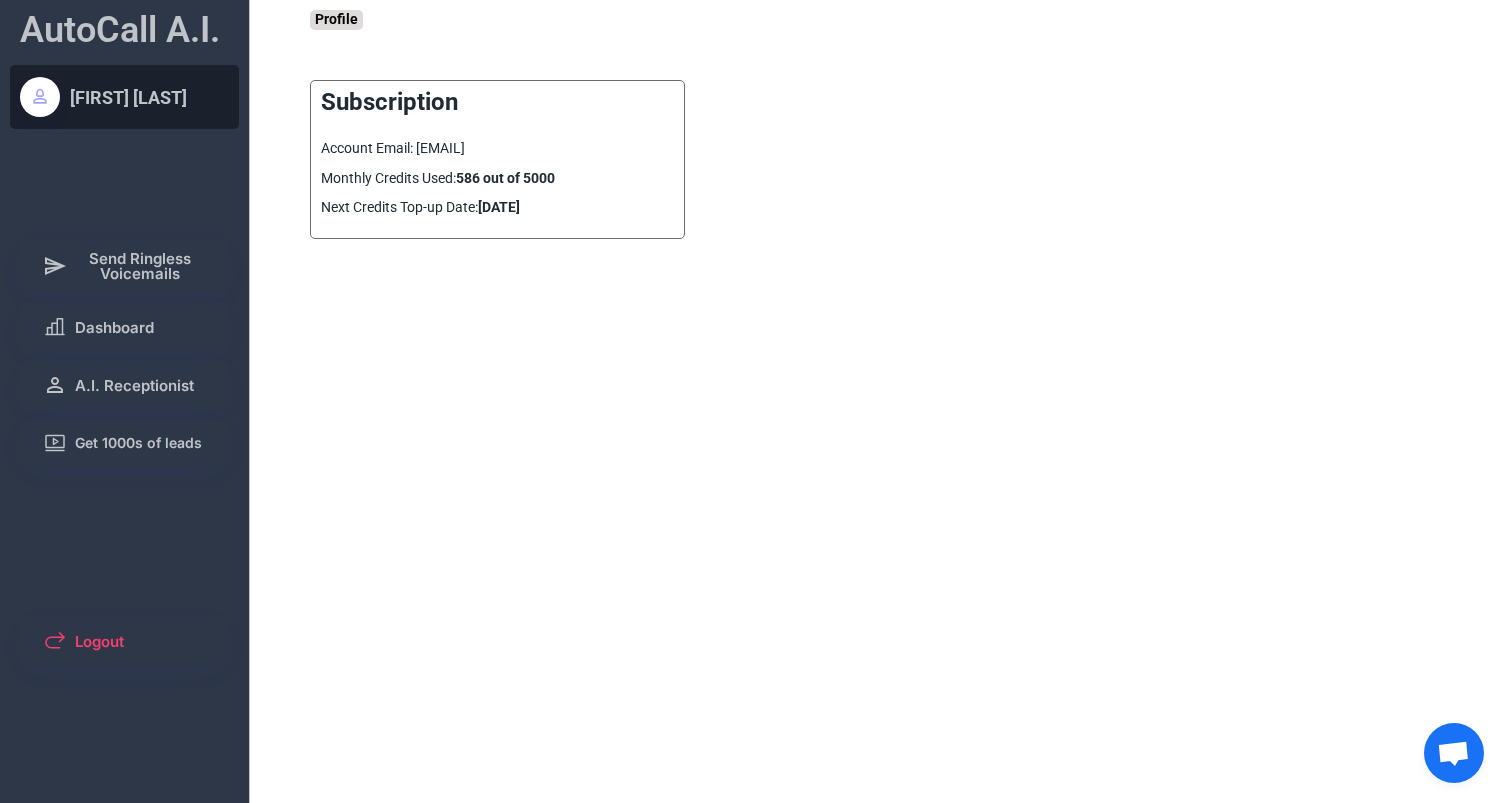 click on "[FIRST] [LAST]" at bounding box center (128, 97) 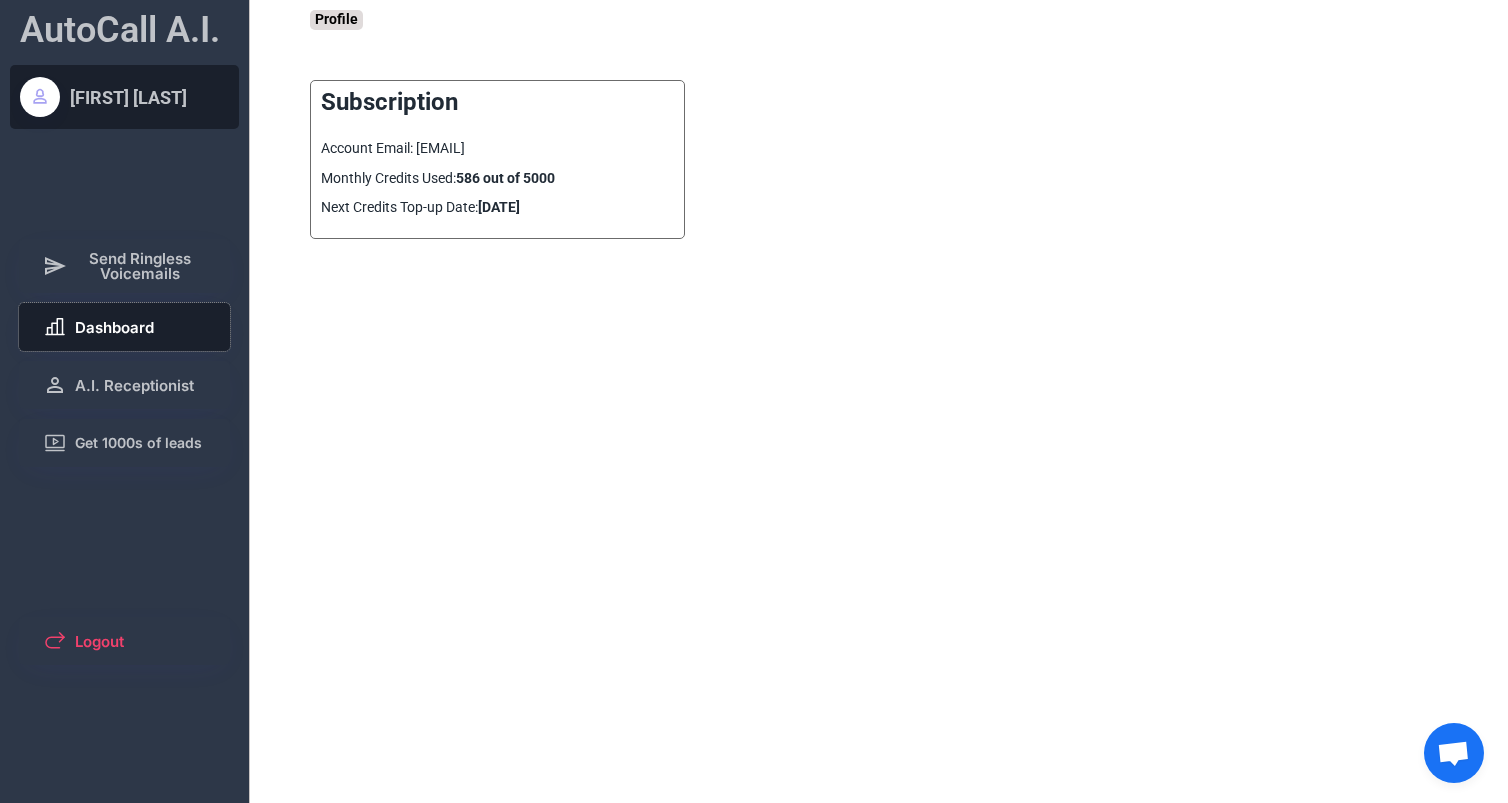 click on "Dashboard" at bounding box center [125, 327] 